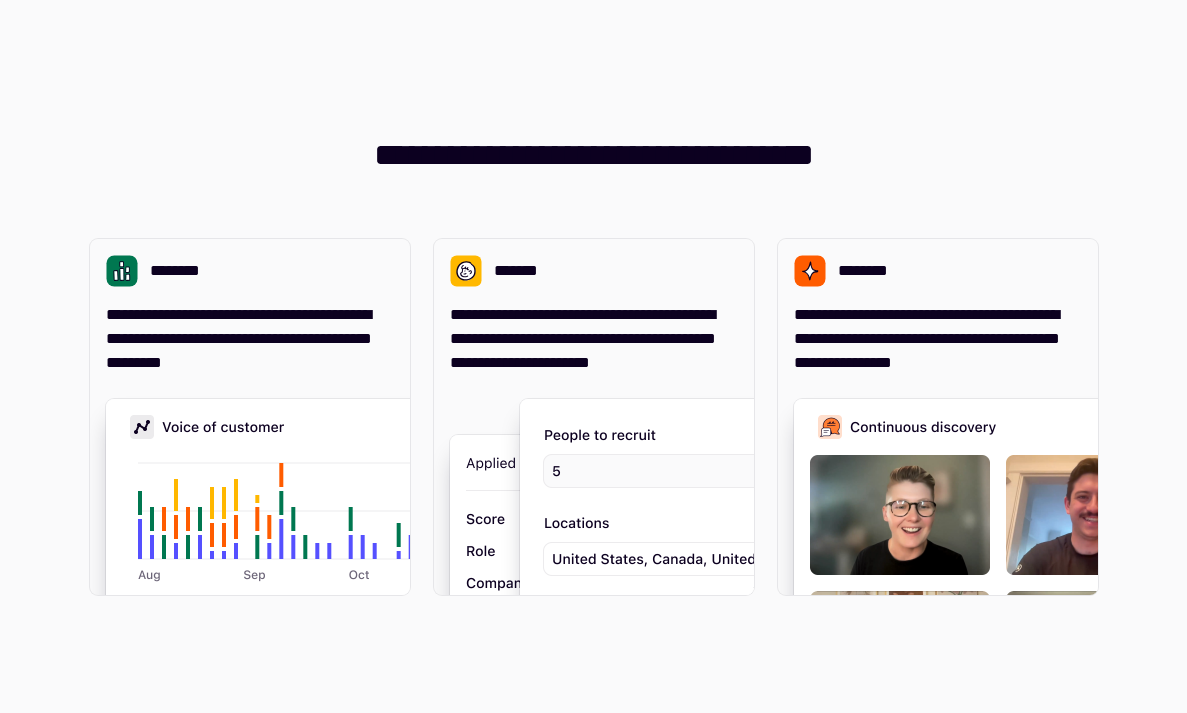 scroll, scrollTop: 0, scrollLeft: 0, axis: both 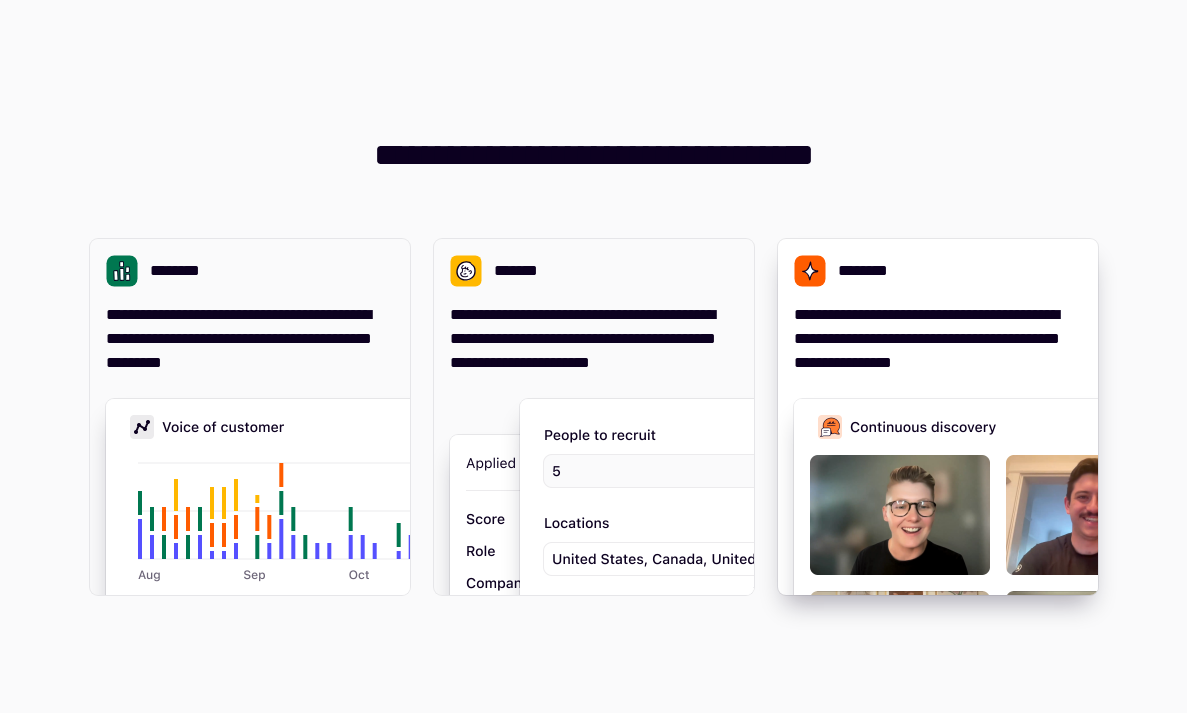 click on "**********" at bounding box center (938, 339) 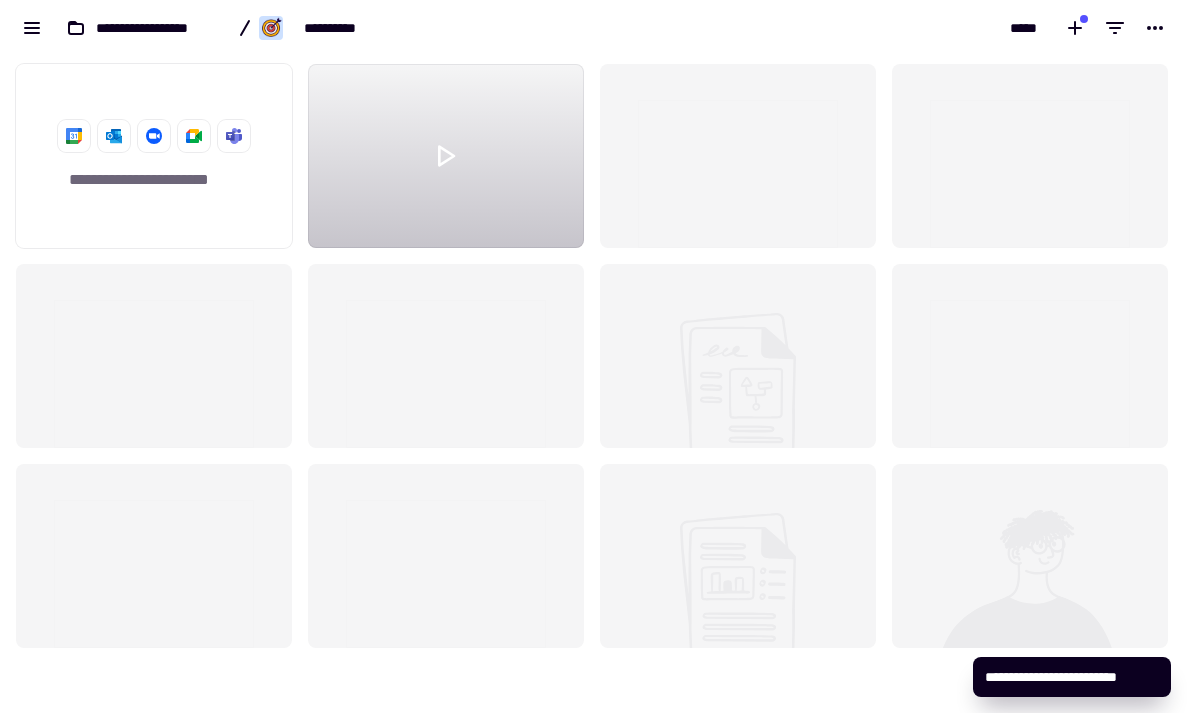 scroll, scrollTop: 1, scrollLeft: 1, axis: both 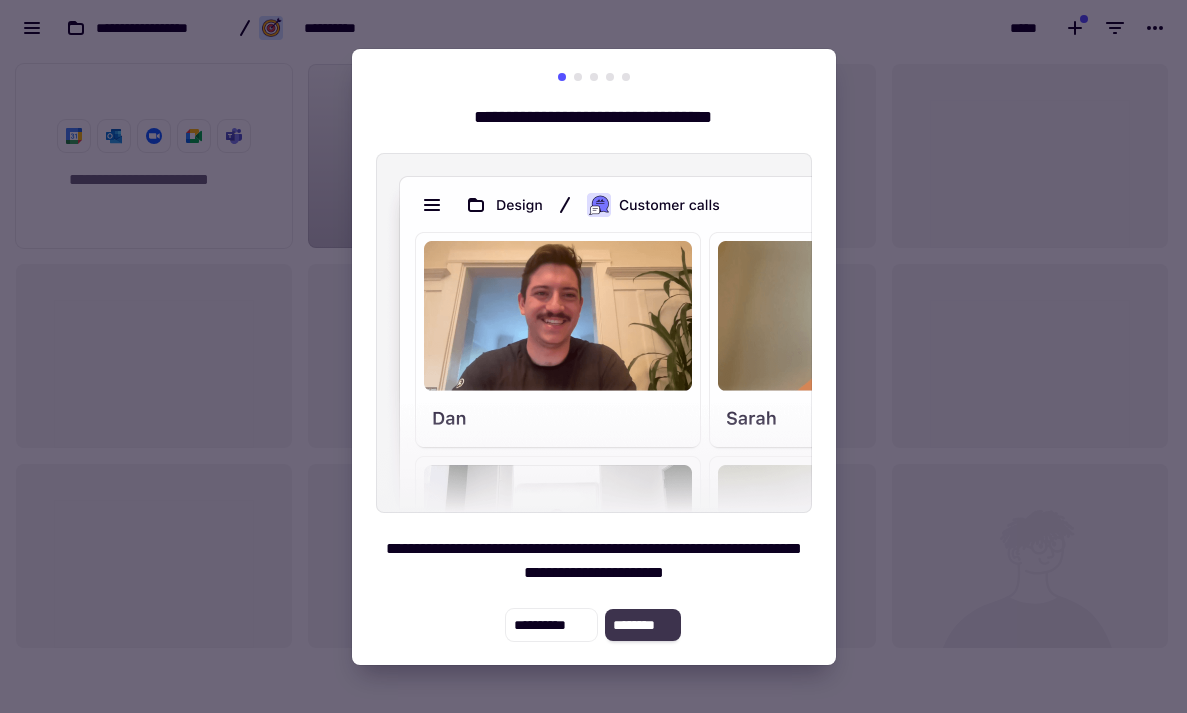 click on "********" 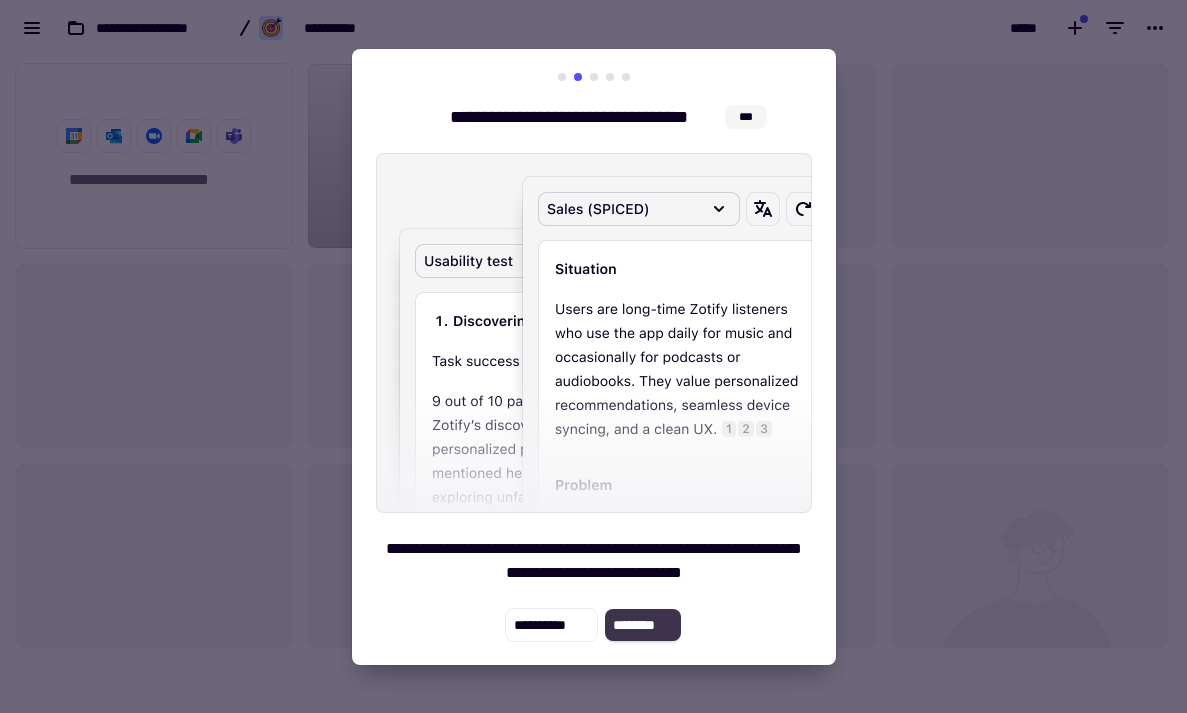 click on "********" 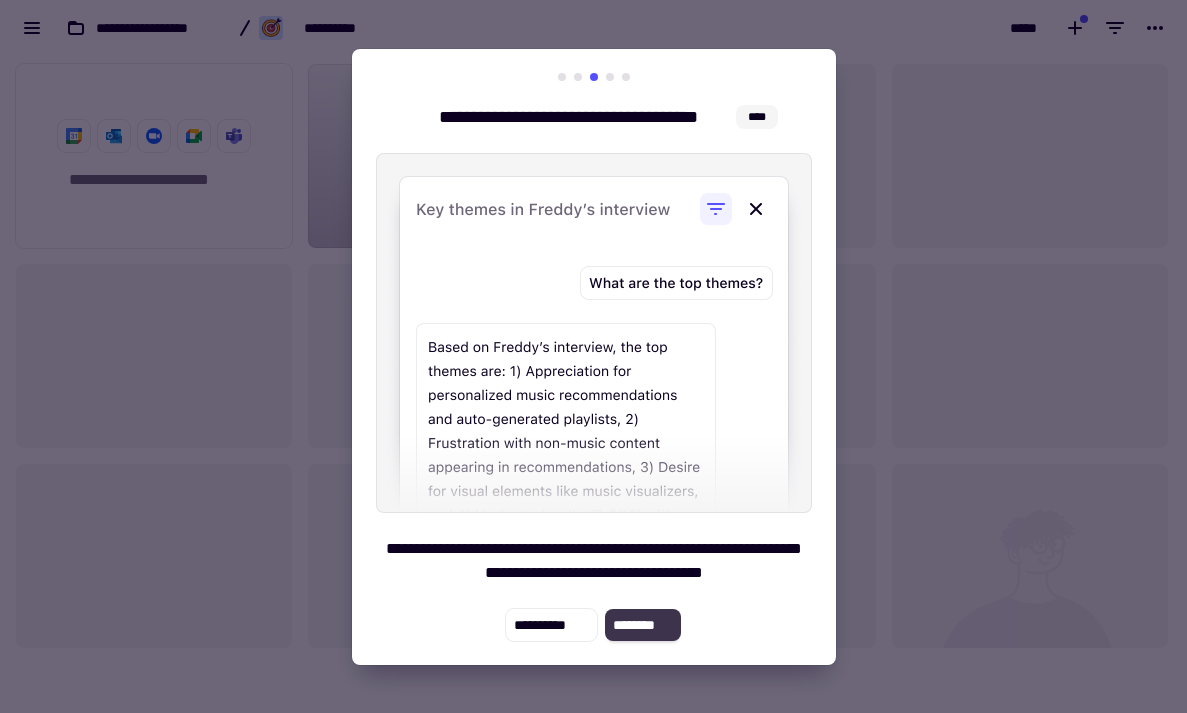 click on "********" 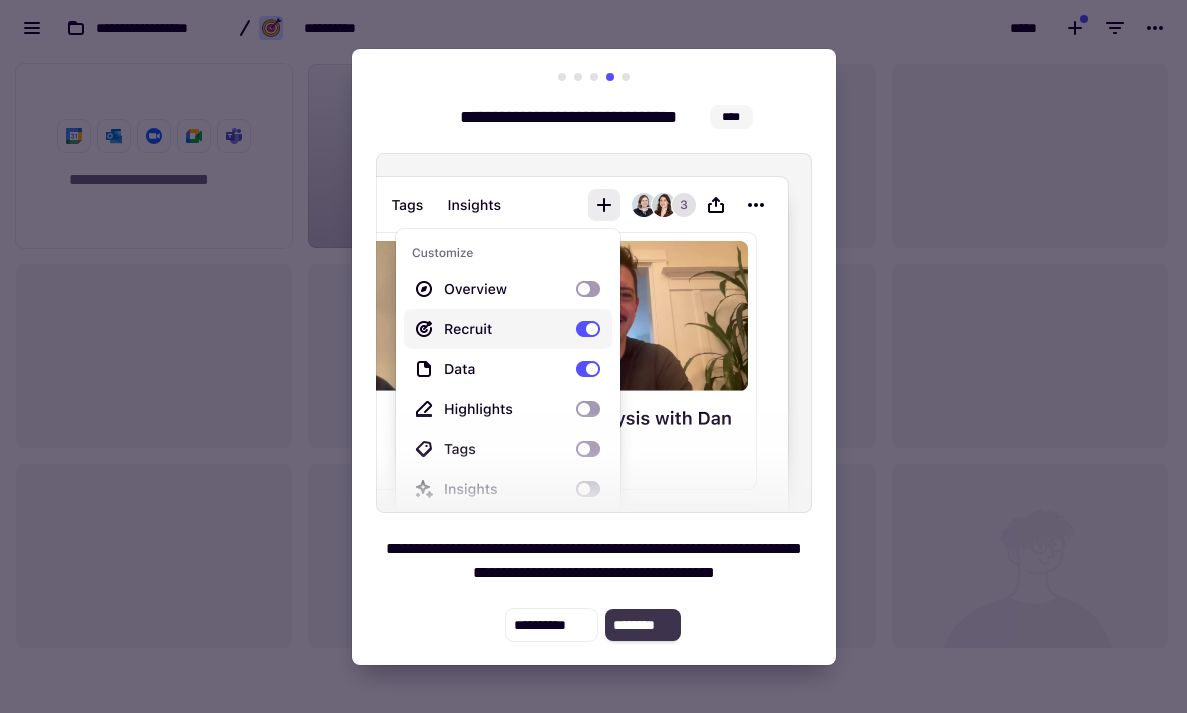 click on "********" 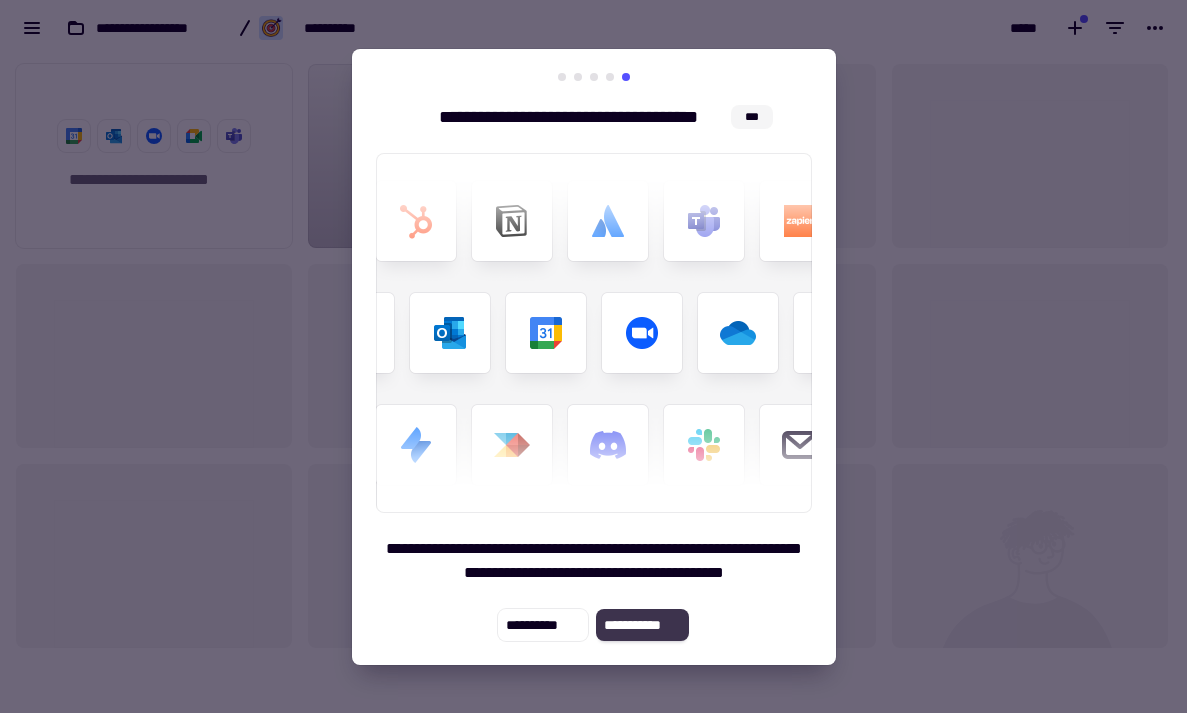click on "**********" 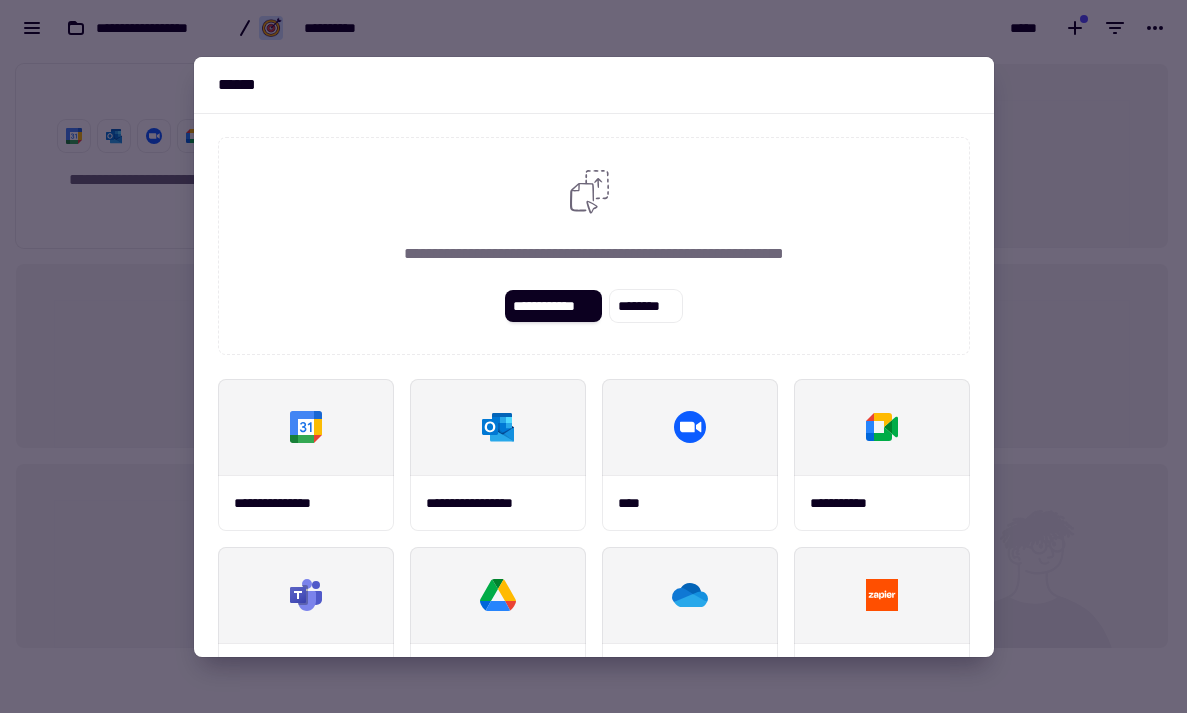 scroll, scrollTop: 0, scrollLeft: 0, axis: both 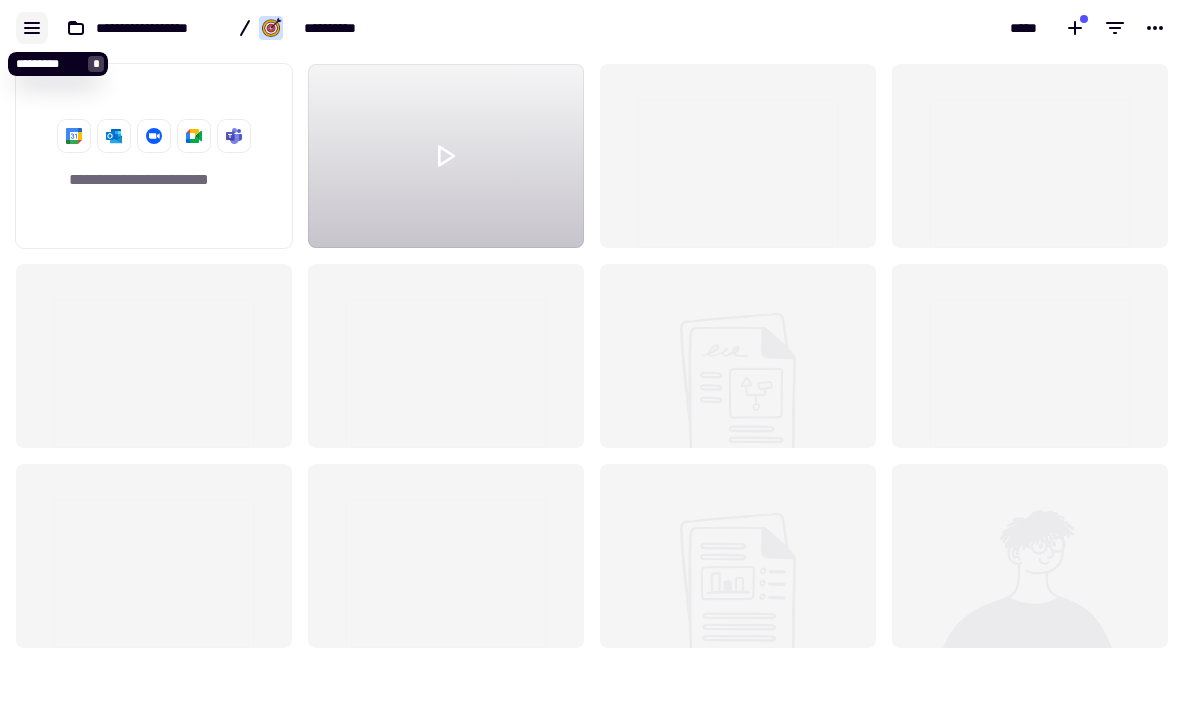 click 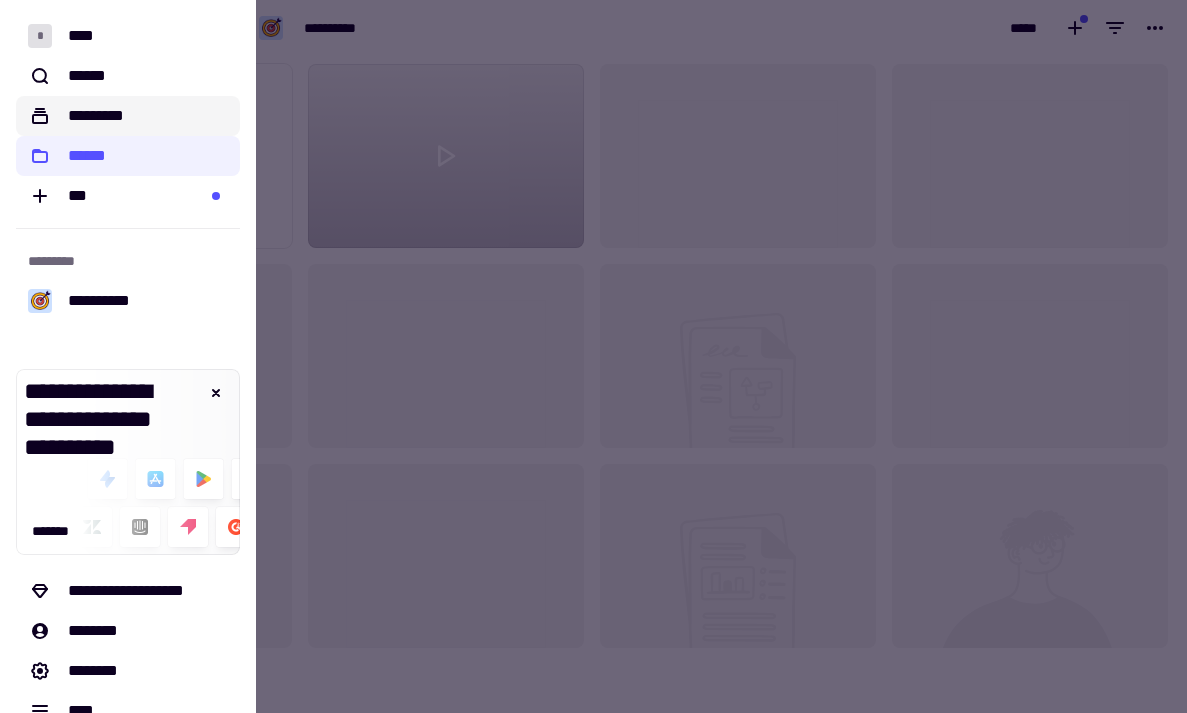 scroll, scrollTop: 0, scrollLeft: 0, axis: both 